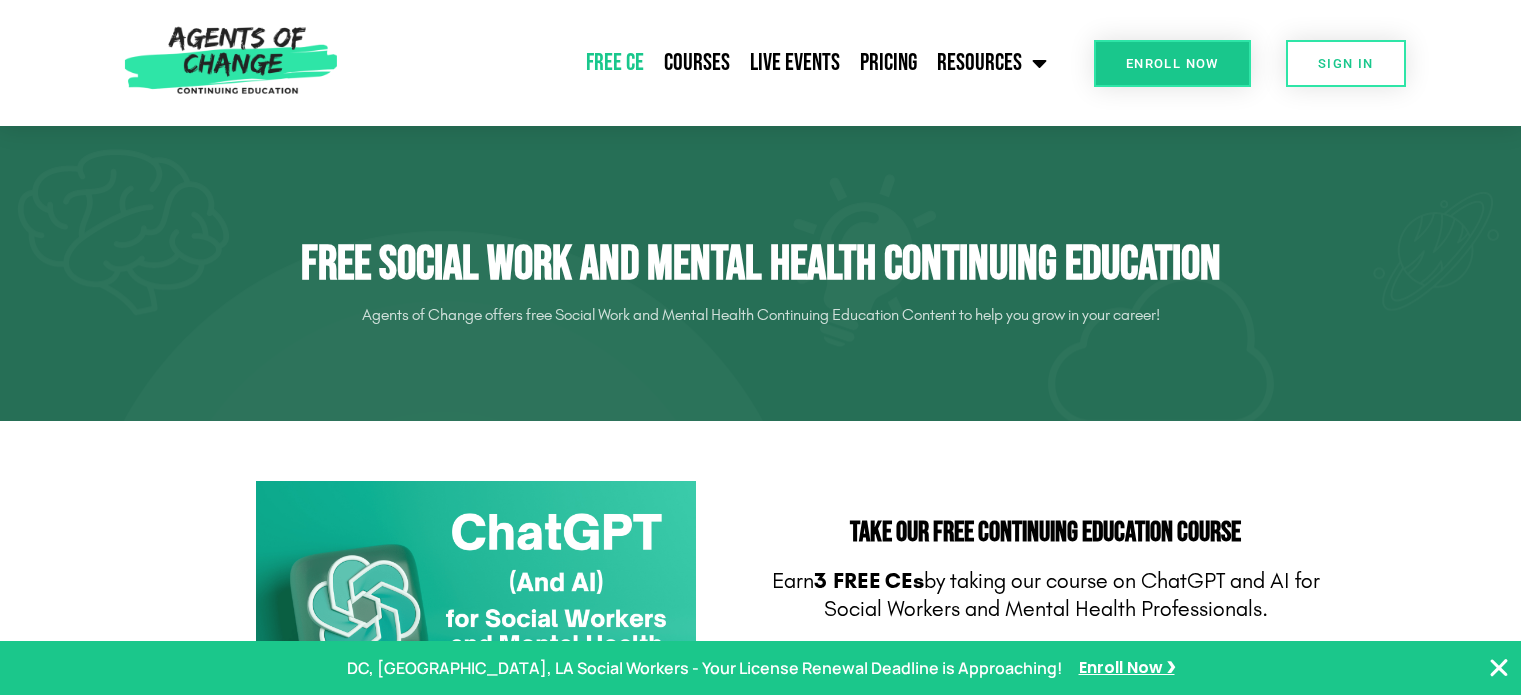 scroll, scrollTop: 0, scrollLeft: 0, axis: both 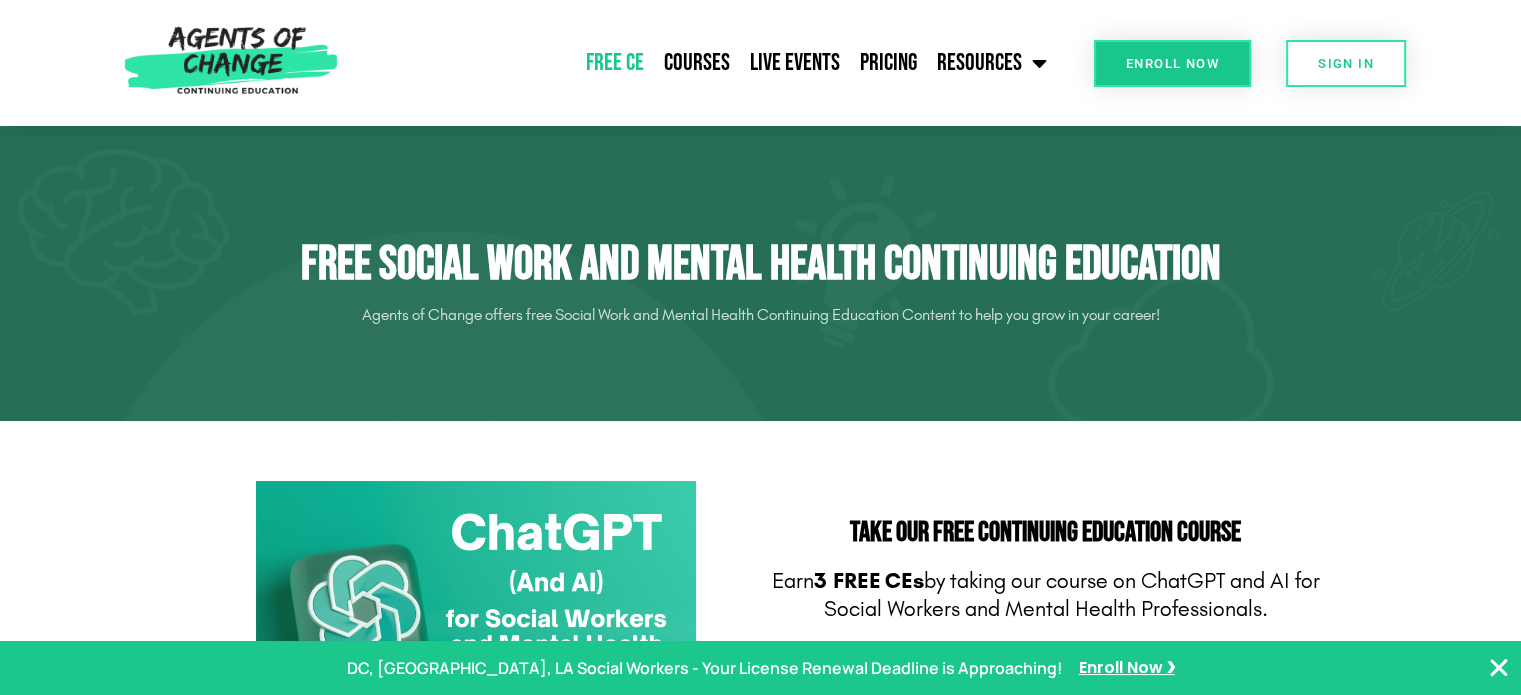 click on "Enroll Now" at bounding box center (1172, 63) 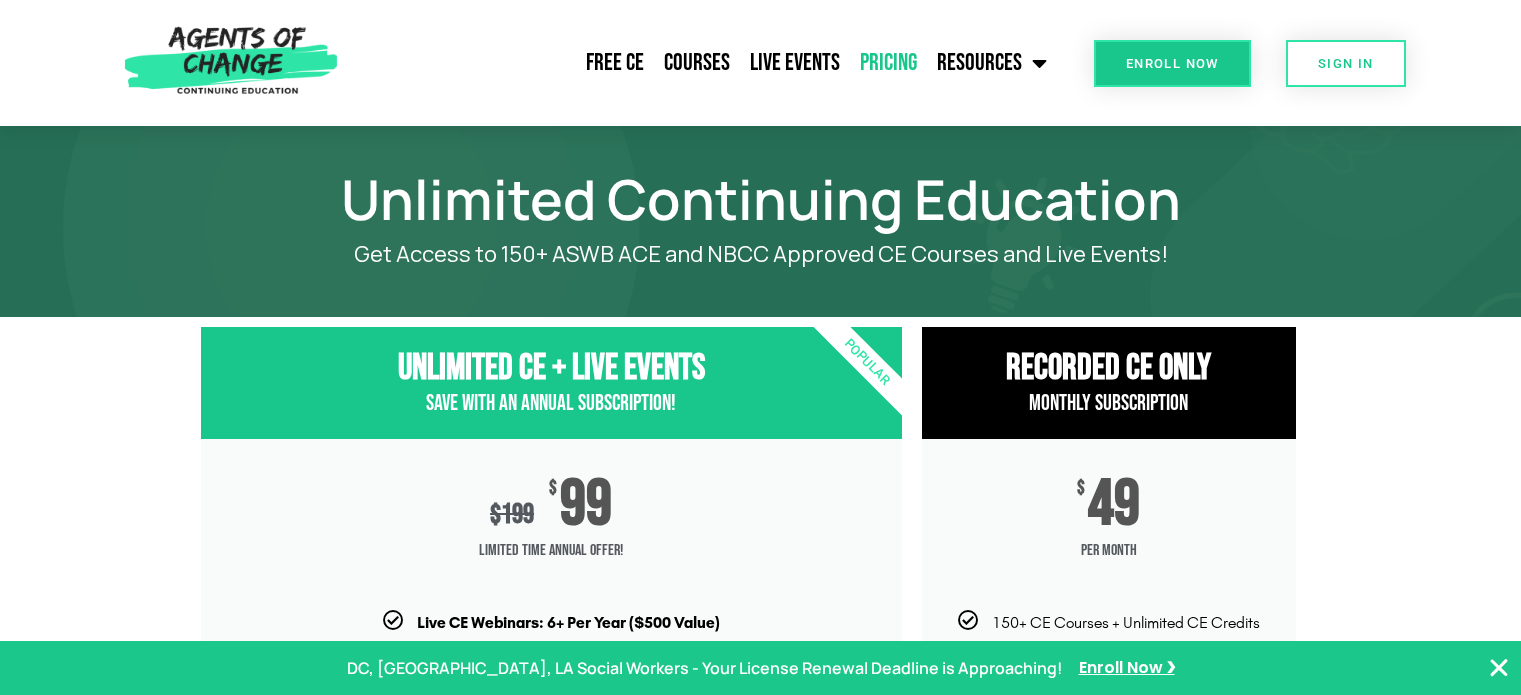 scroll, scrollTop: 0, scrollLeft: 0, axis: both 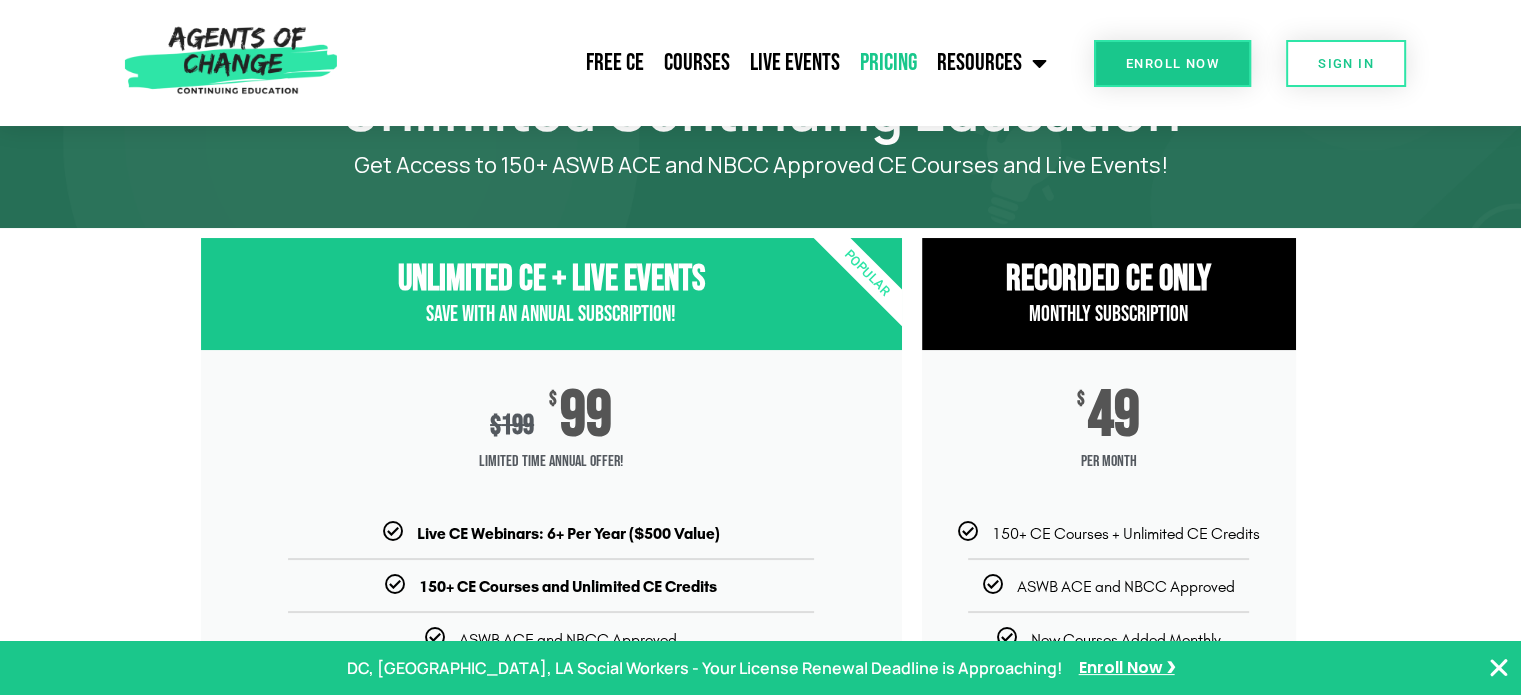 click on "Enroll Now" at bounding box center [1172, 63] 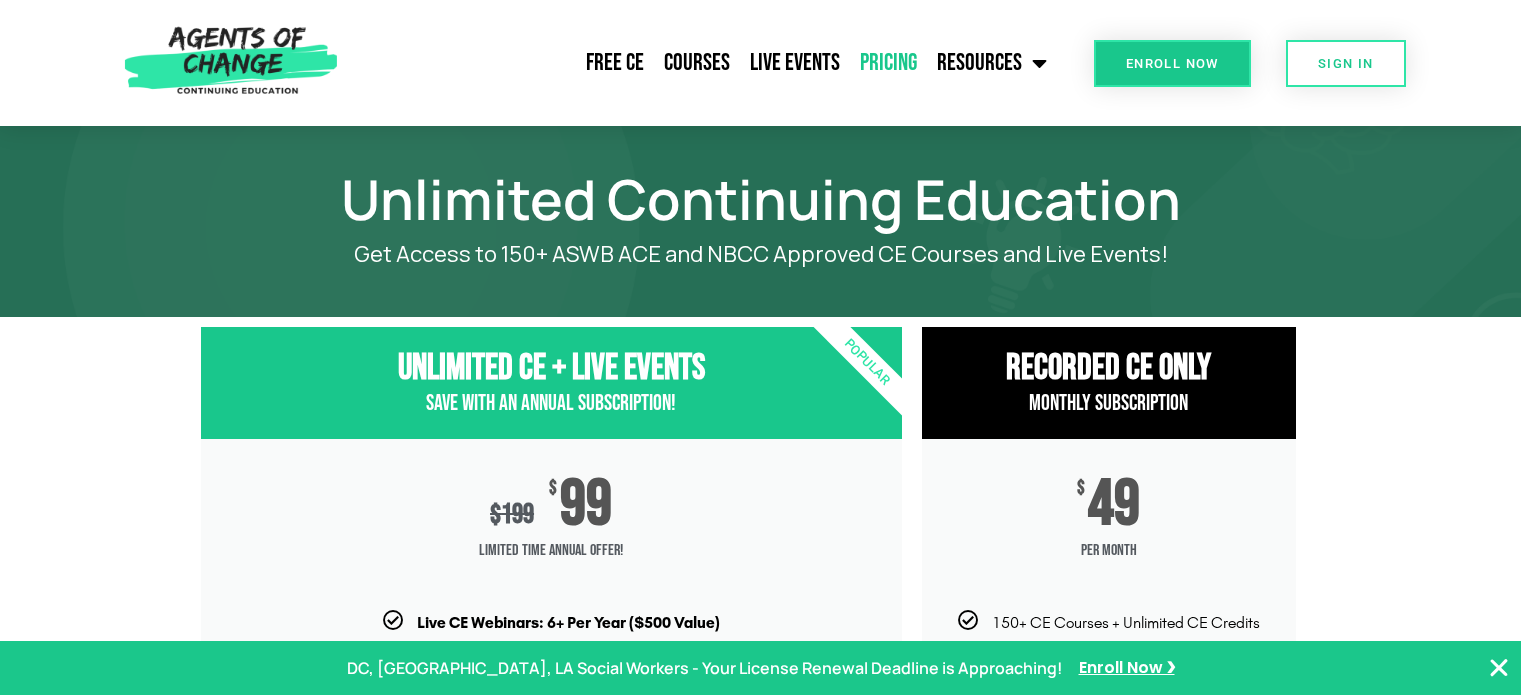 scroll, scrollTop: 0, scrollLeft: 0, axis: both 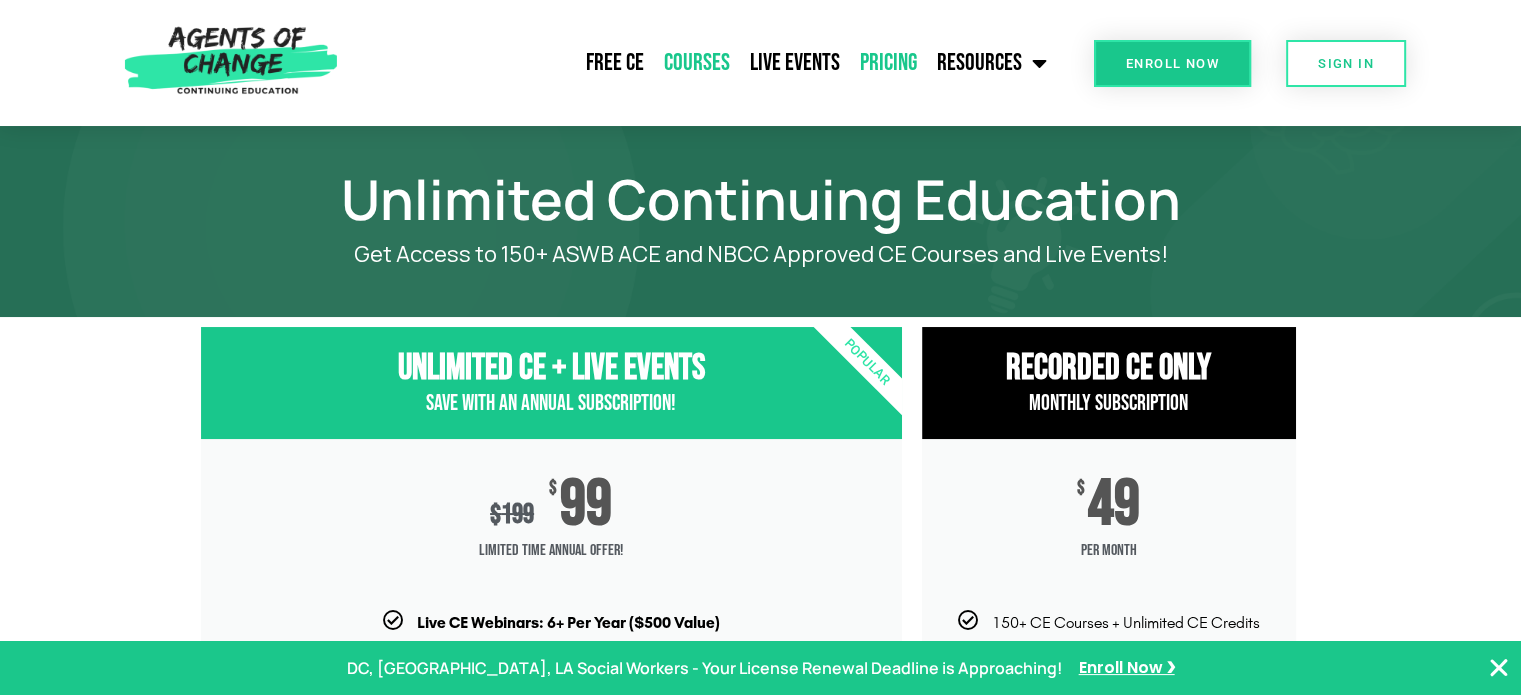 click on "Courses" 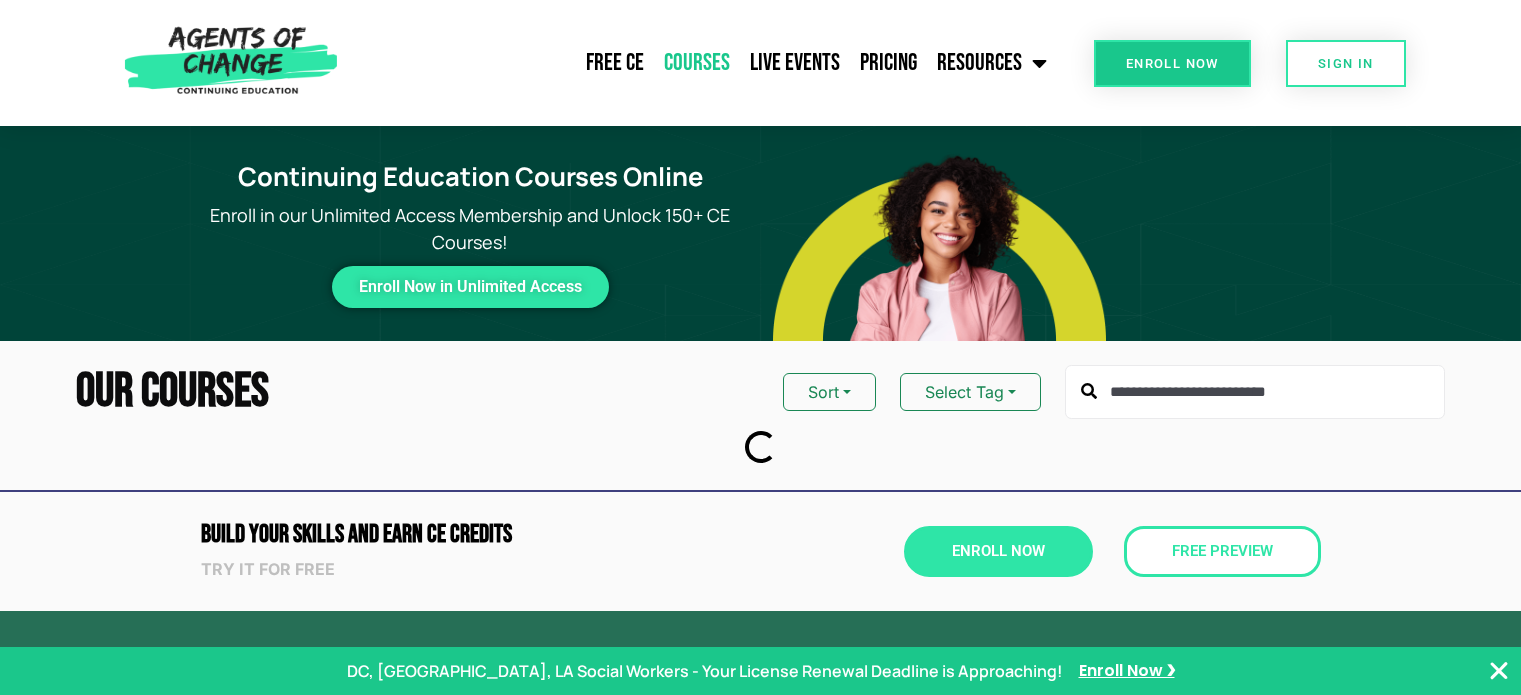 scroll, scrollTop: 0, scrollLeft: 0, axis: both 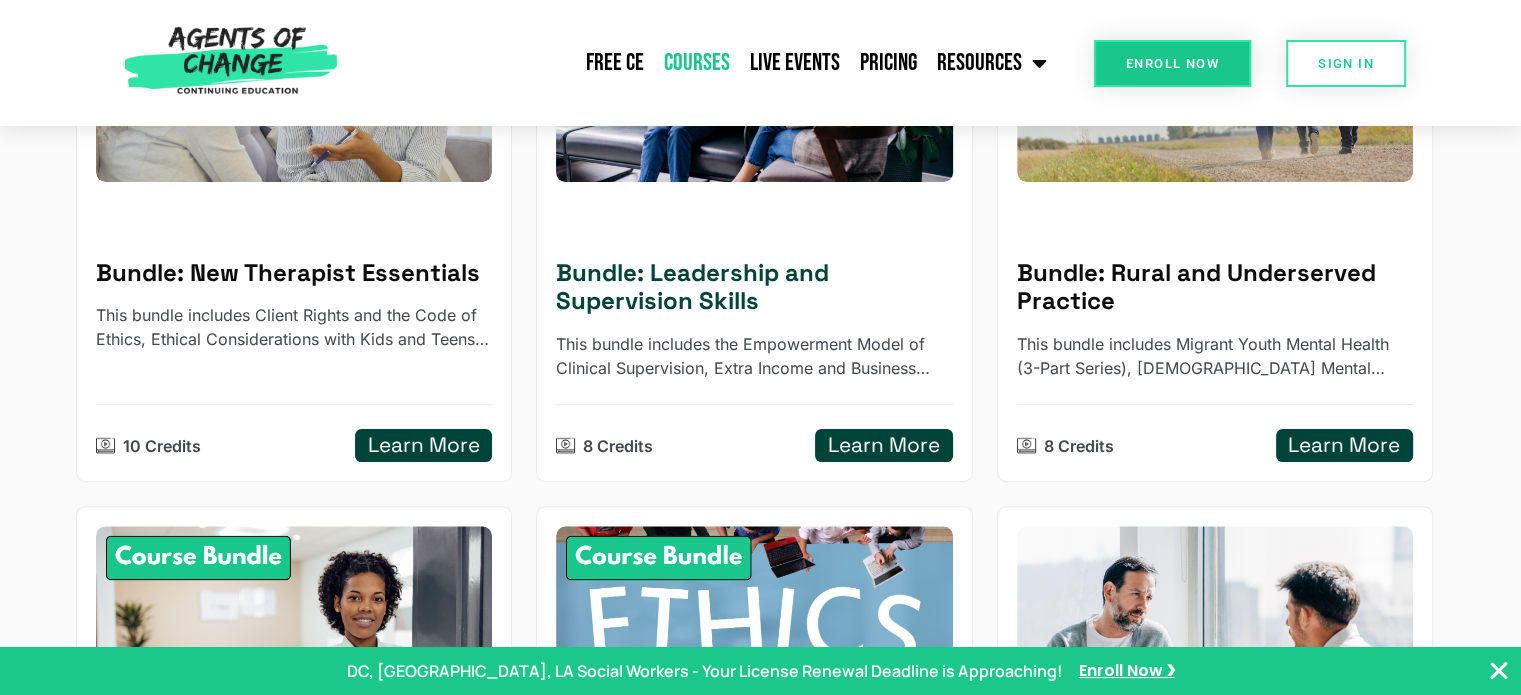 click on "This bundle includes the Empowerment Model of Clinical Supervision, Extra Income and Business Skills for Mental Health Professionals, Financial Wellness, Organizational Wellbeing, and more!" at bounding box center (754, 356) 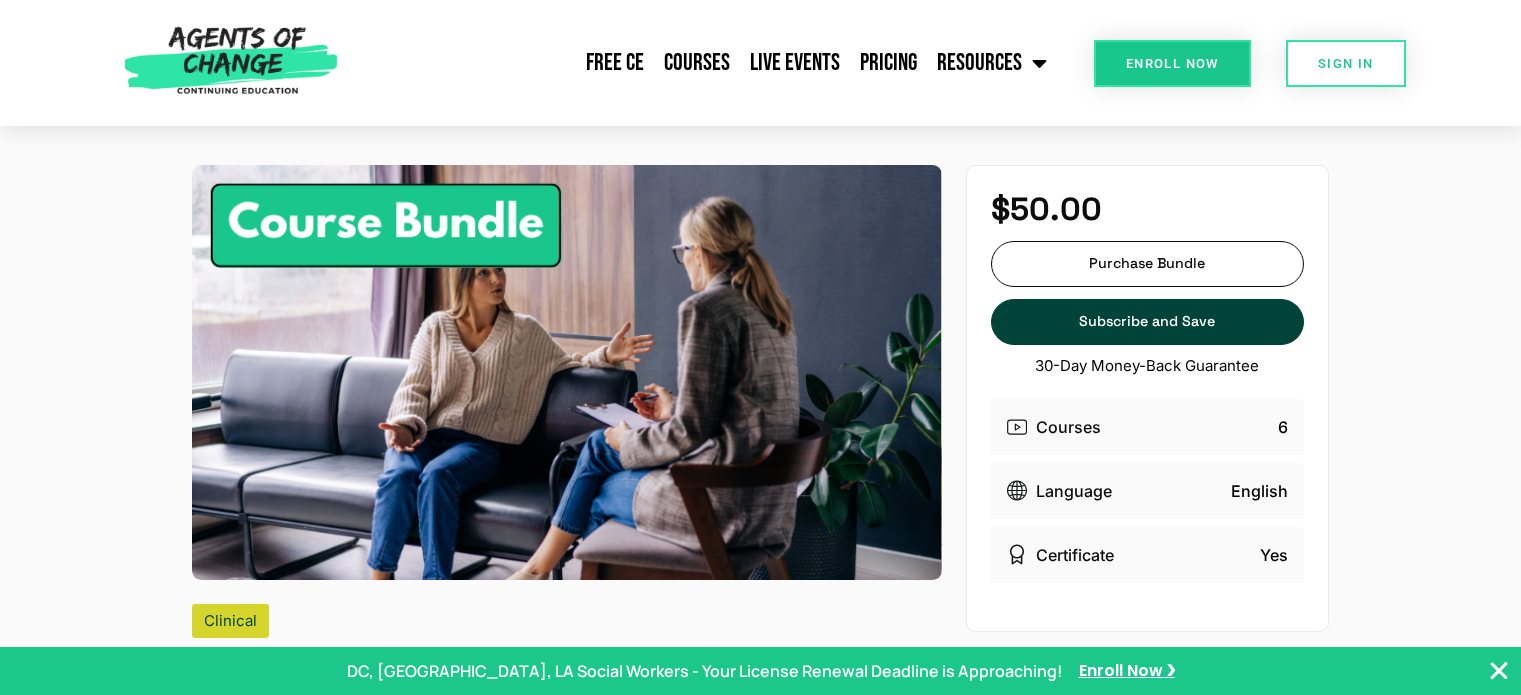 scroll, scrollTop: 0, scrollLeft: 0, axis: both 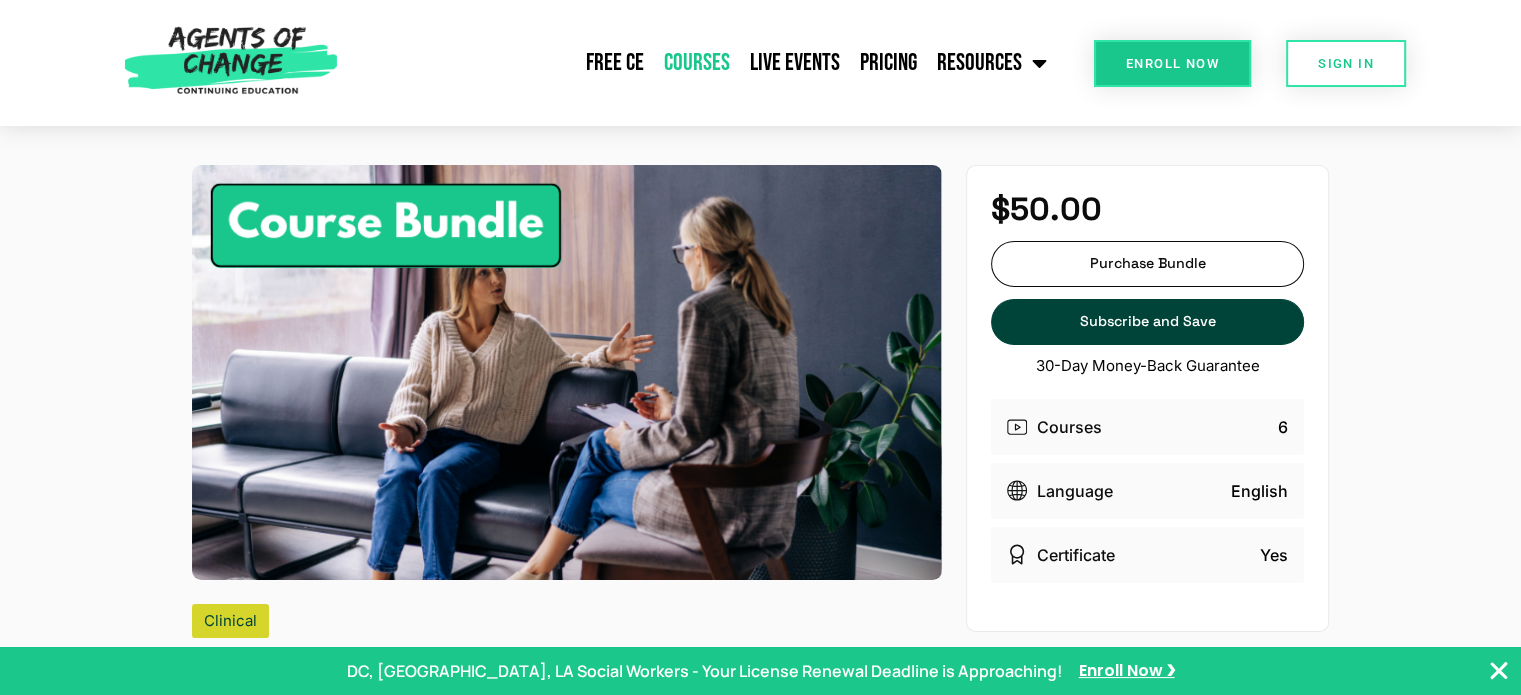 click on "Courses" 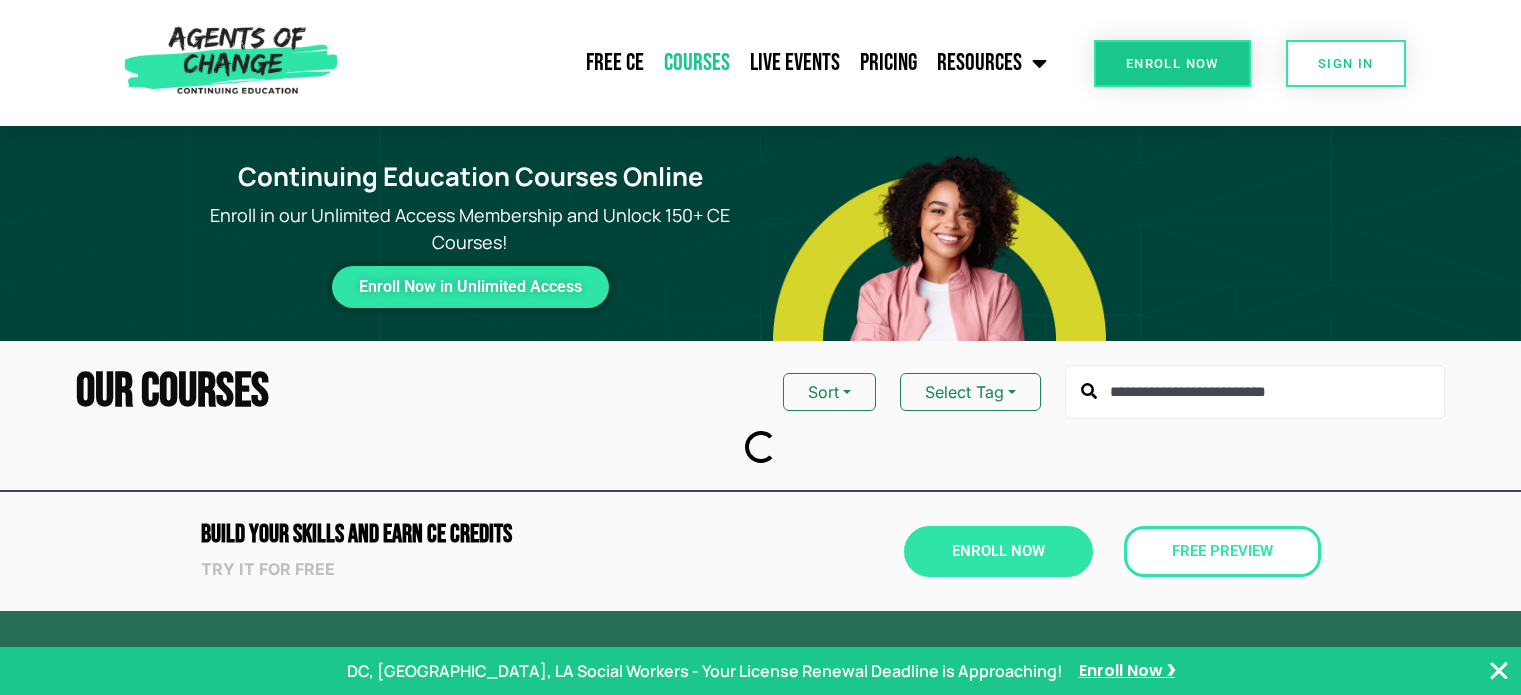 scroll, scrollTop: 0, scrollLeft: 0, axis: both 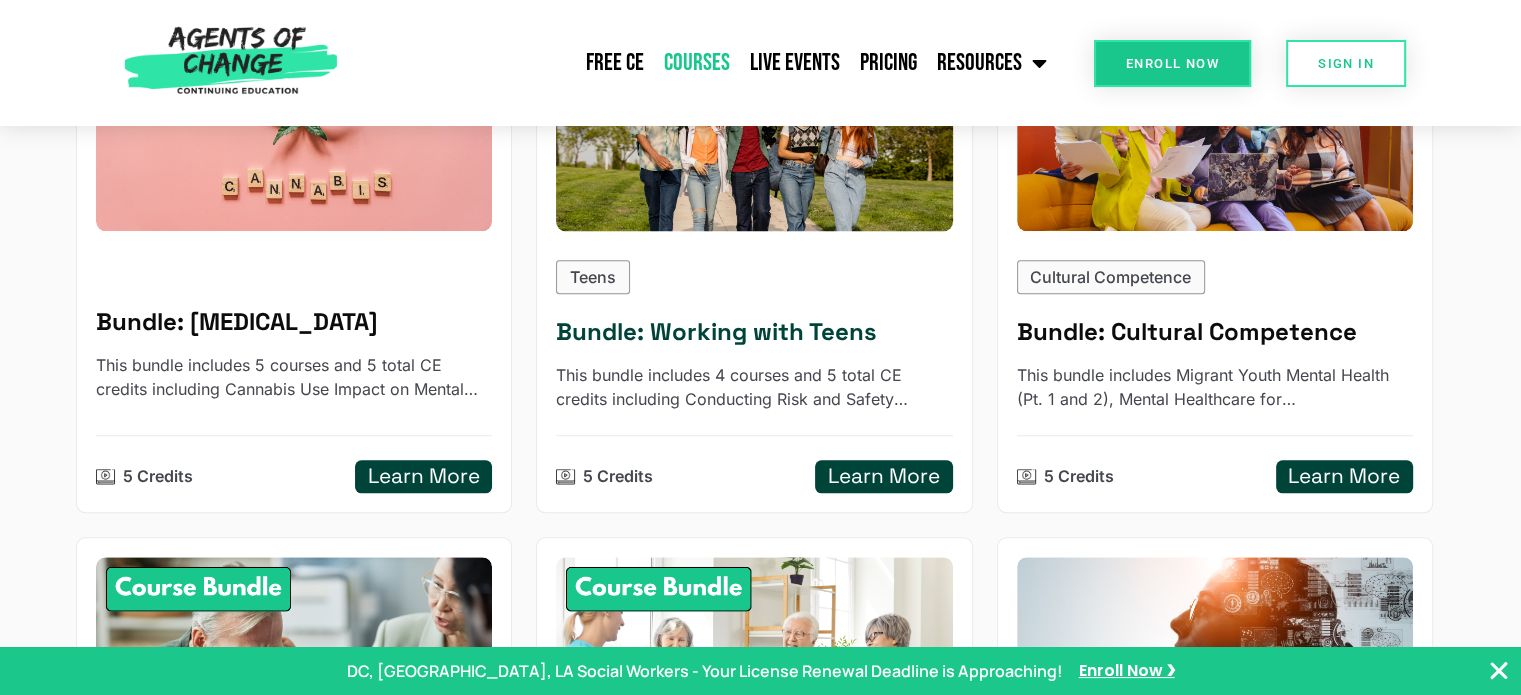 click on "Bundle: Working with Teens" at bounding box center (754, 332) 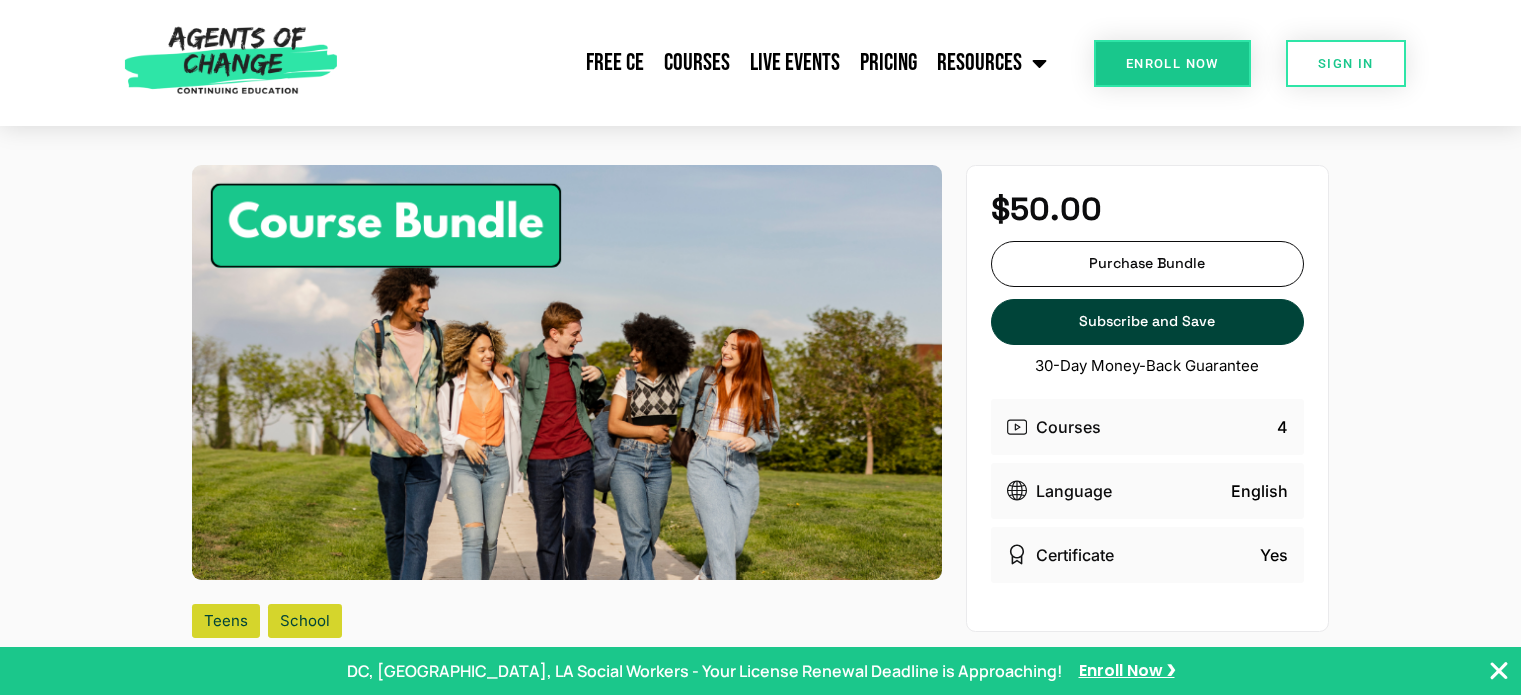scroll, scrollTop: 0, scrollLeft: 0, axis: both 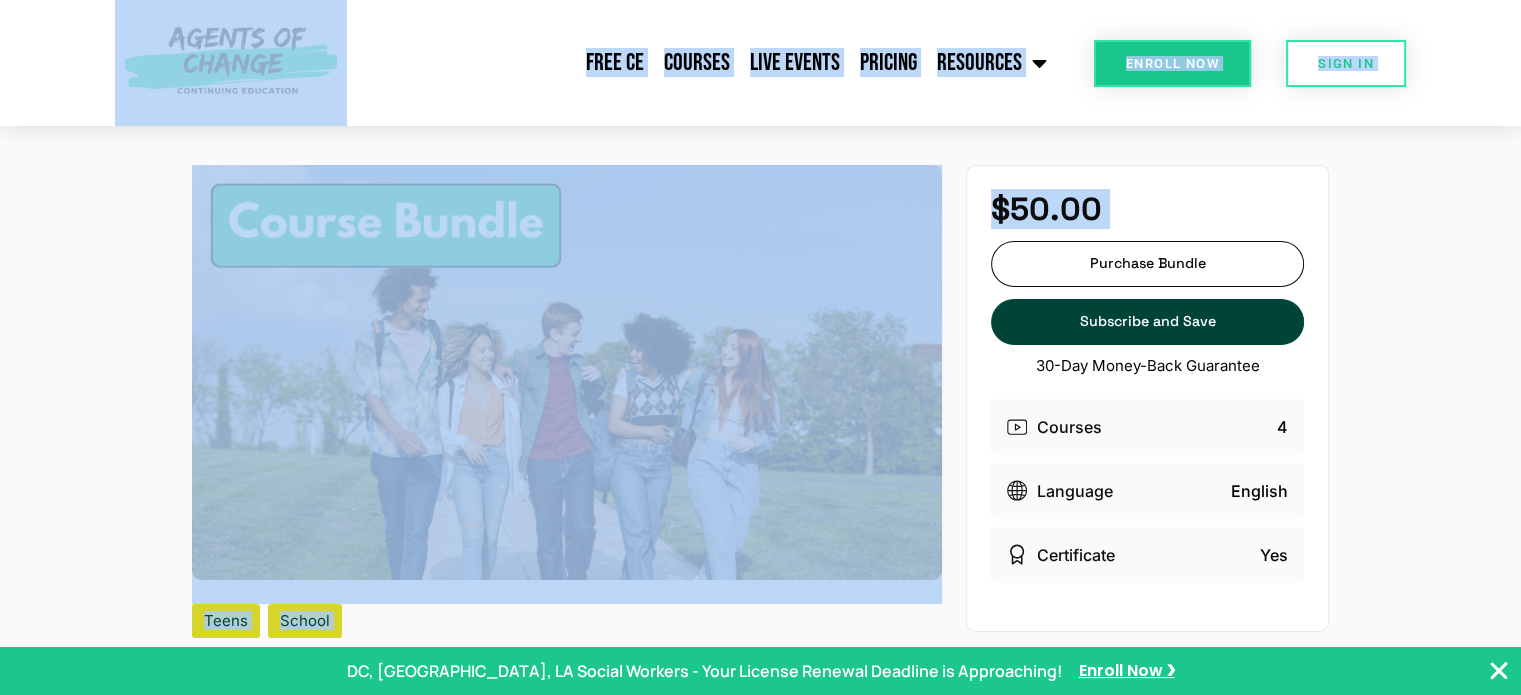 drag, startPoint x: 1415, startPoint y: 251, endPoint x: 1535, endPoint y: 75, distance: 213.01643 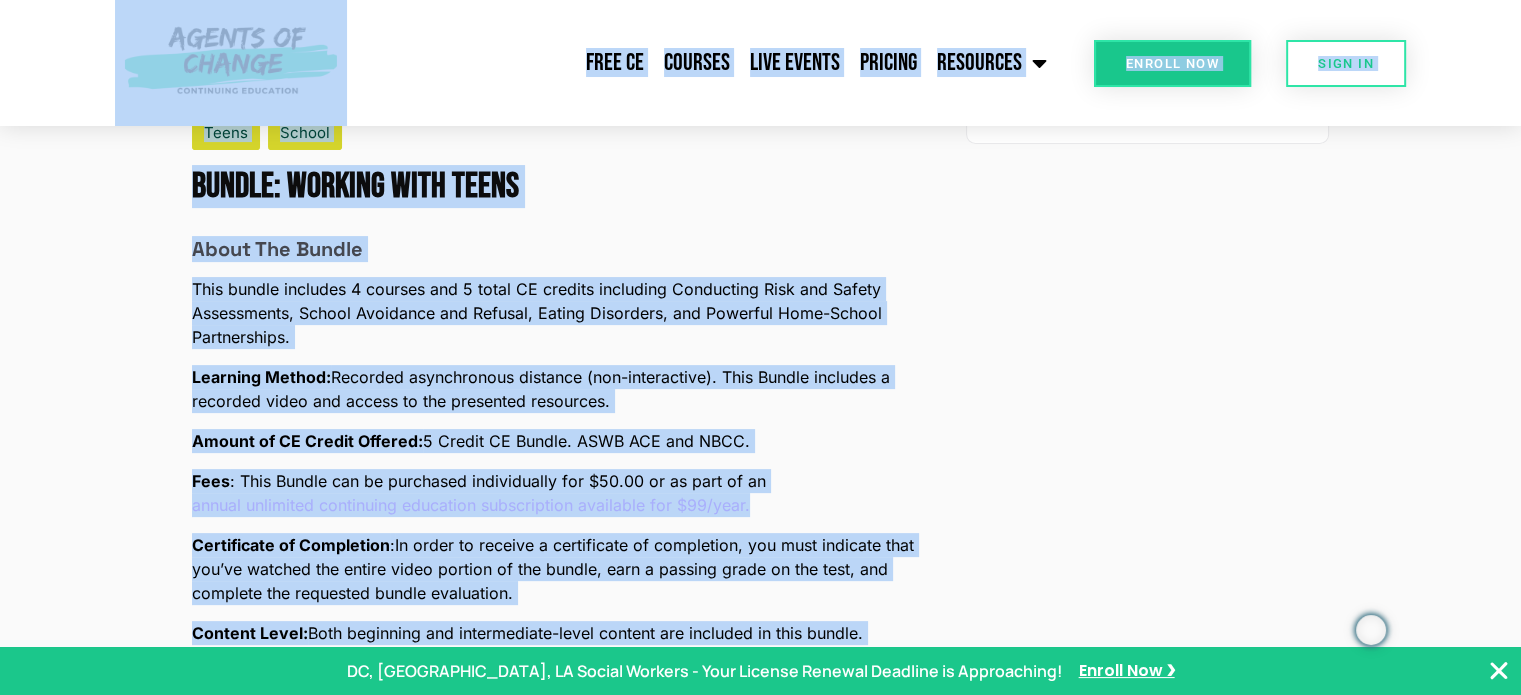 scroll, scrollTop: 586, scrollLeft: 0, axis: vertical 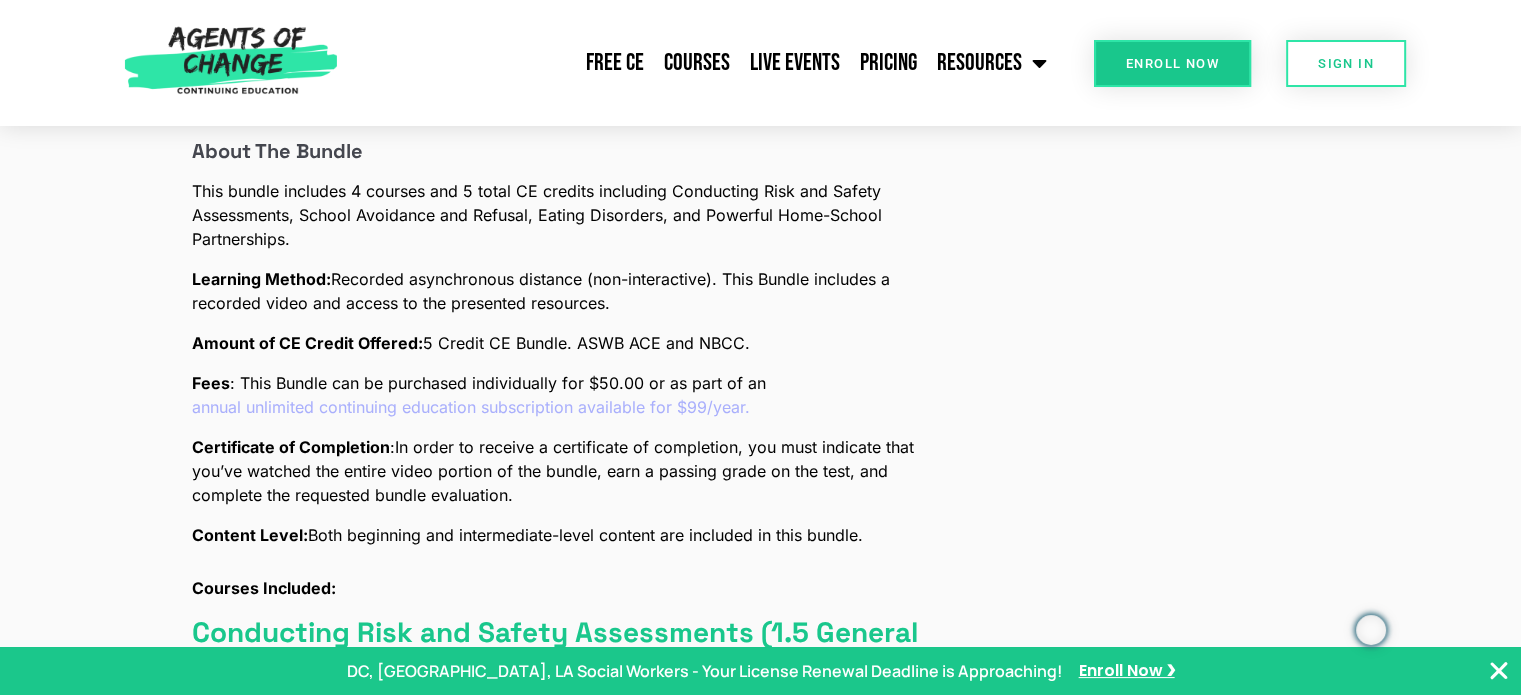 click on "Teens School Bundle: Working with Teens  About The Bundle  This bundle includes 4 courses and 5 total CE credits including Conducting Risk and Safety Assessments, School Avoidance and Refusal, Eating Disorders, and Powerful Home-School Partnerships. Learning Method:   Recorded asynchronous distance (non-interactive). This Bundle includes a recorded video and access to the presented resources. Amount of CE Credit Offered:   5 Credit CE Bundle. ASWB ACE and NBCC.  Fees : This Bundle can be purchased individually for $50.00 or as part of an   annual unlimited continuing education subscription available for $99/year. Certificate of Completion :  In order to receive a certificate of completion, you must indicate that you’ve watched the entire video portion of the bundle, earn a passing grade on the test, and complete the requested bundle evaluation.  Content Level:  Both beginning and intermediate-level content are included in this bundle.  Courses Included: School Avoidance and Refusal (1 General CE Credit) 4" at bounding box center [760, 1071] 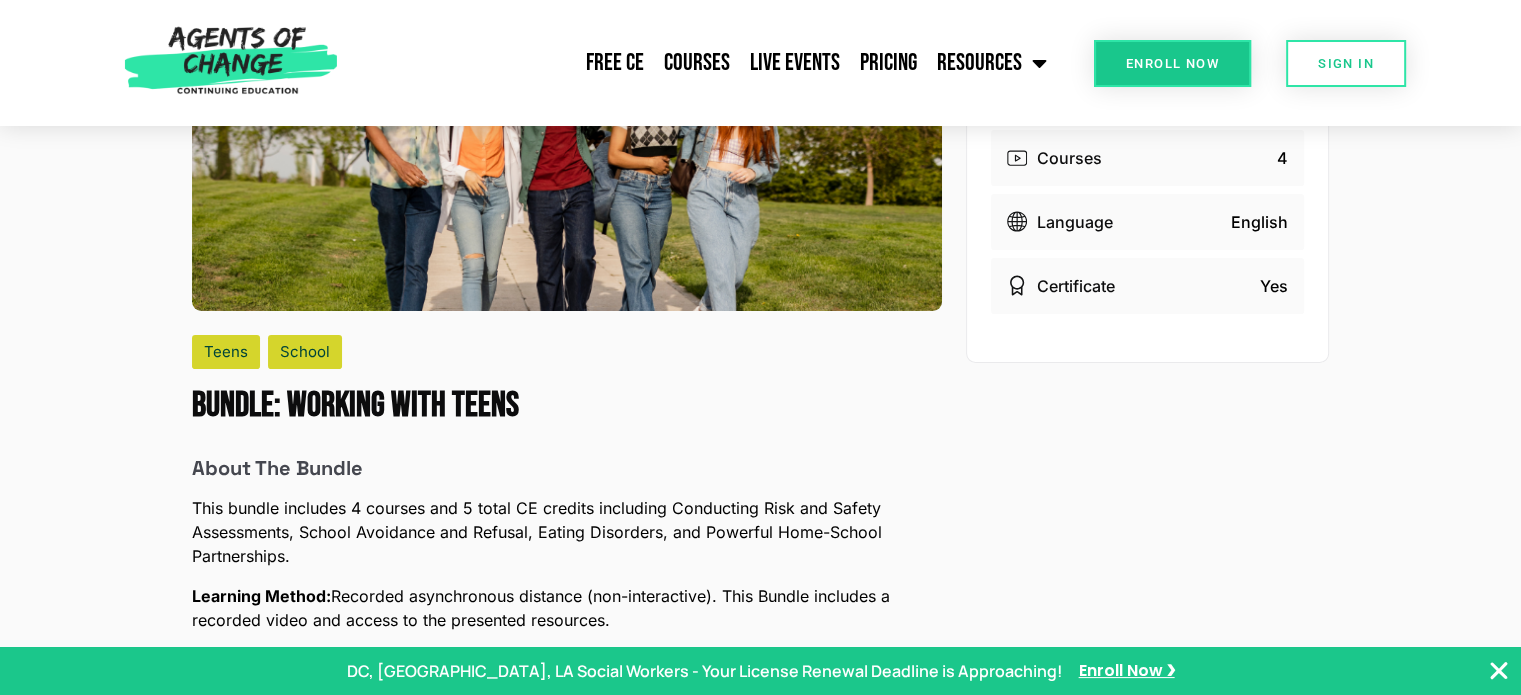 scroll, scrollTop: 0, scrollLeft: 0, axis: both 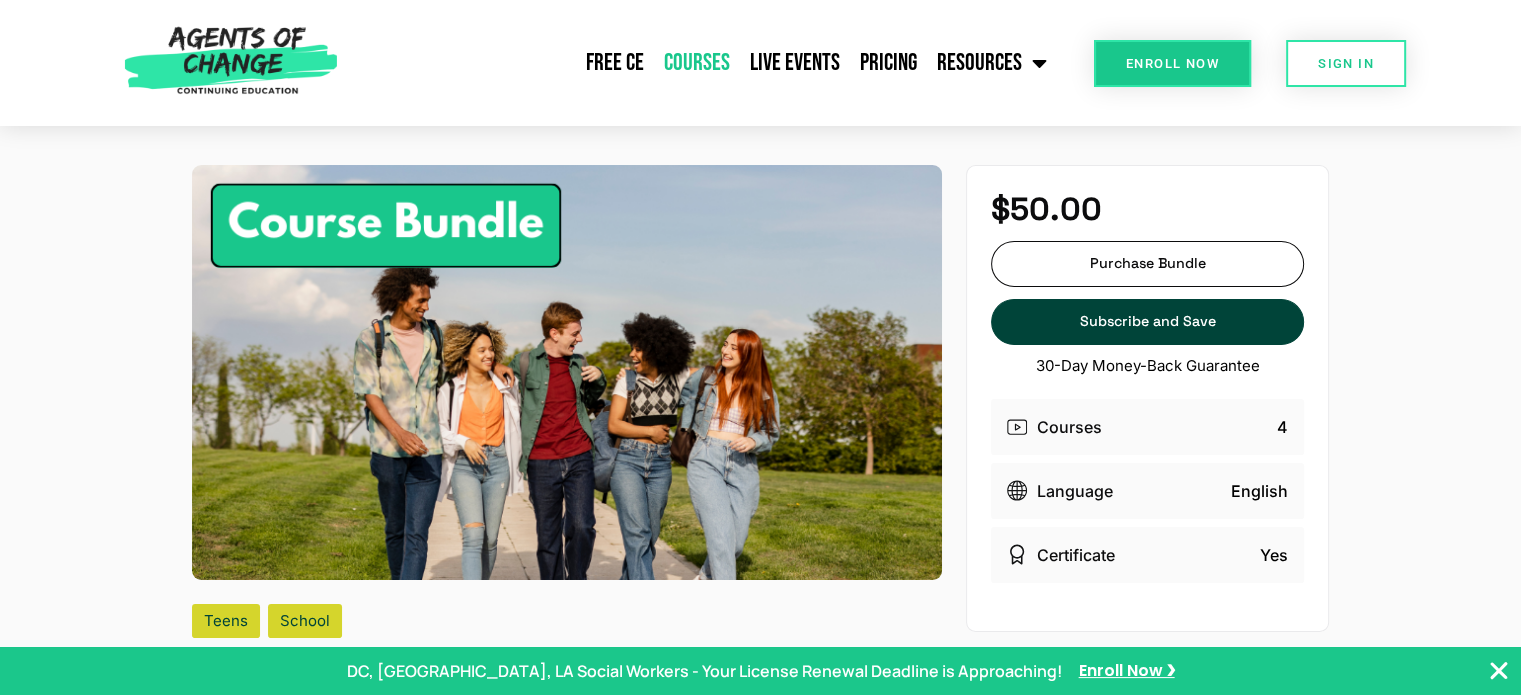 click on "Courses" 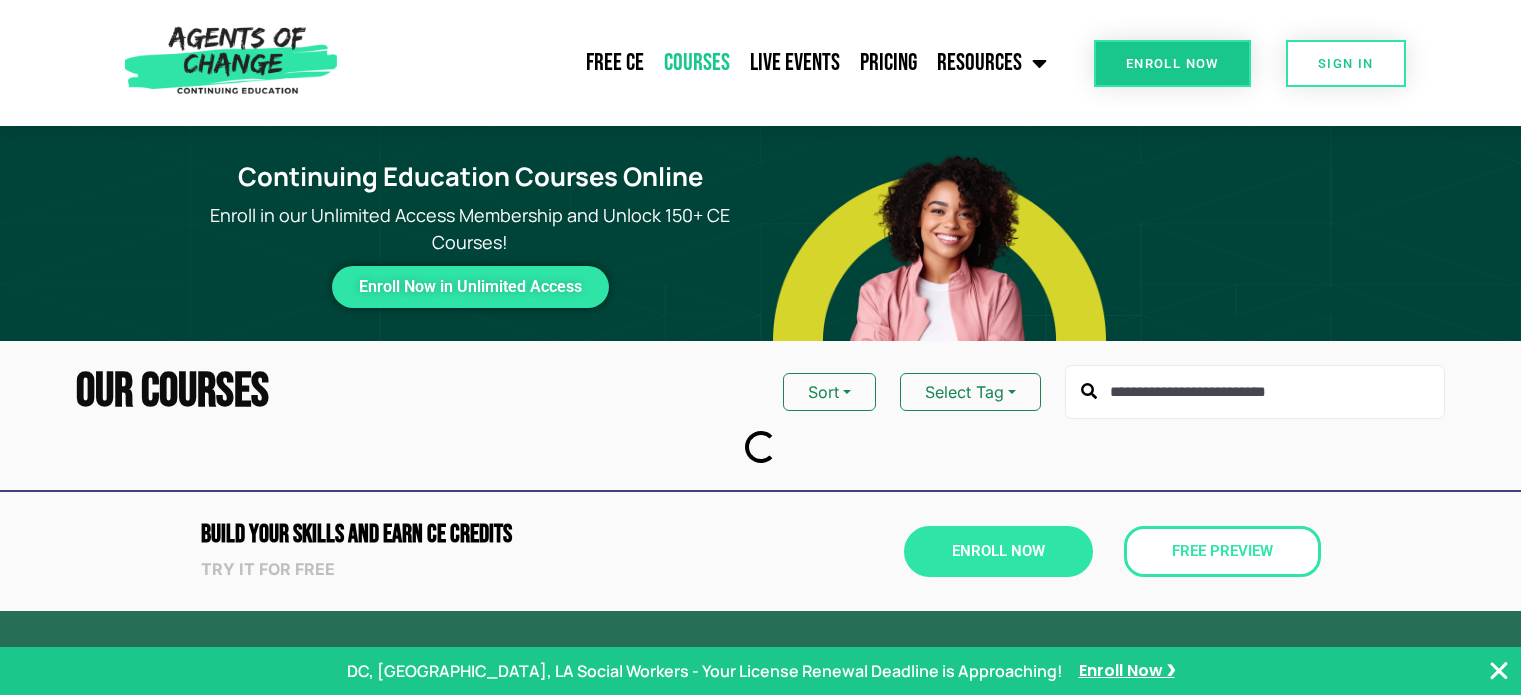 scroll, scrollTop: 0, scrollLeft: 0, axis: both 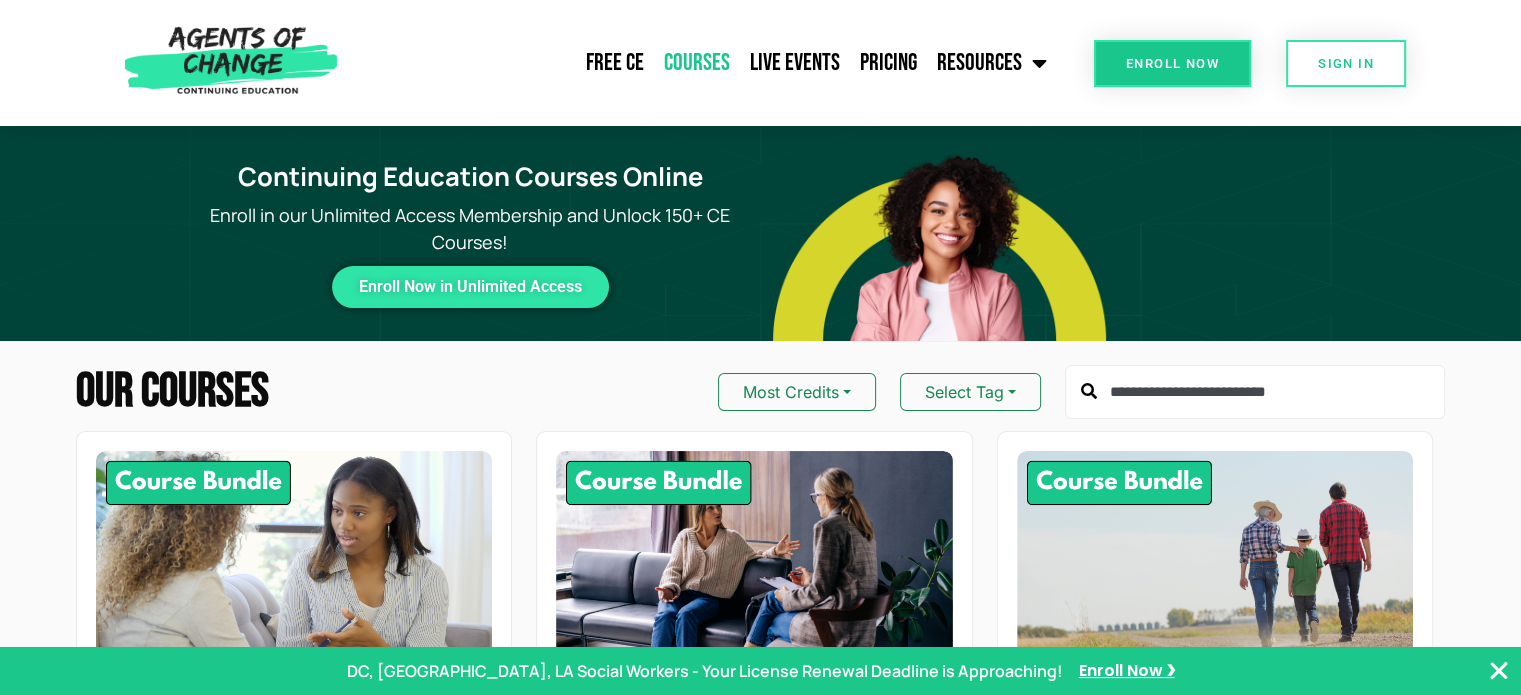 click at bounding box center [1499, 671] 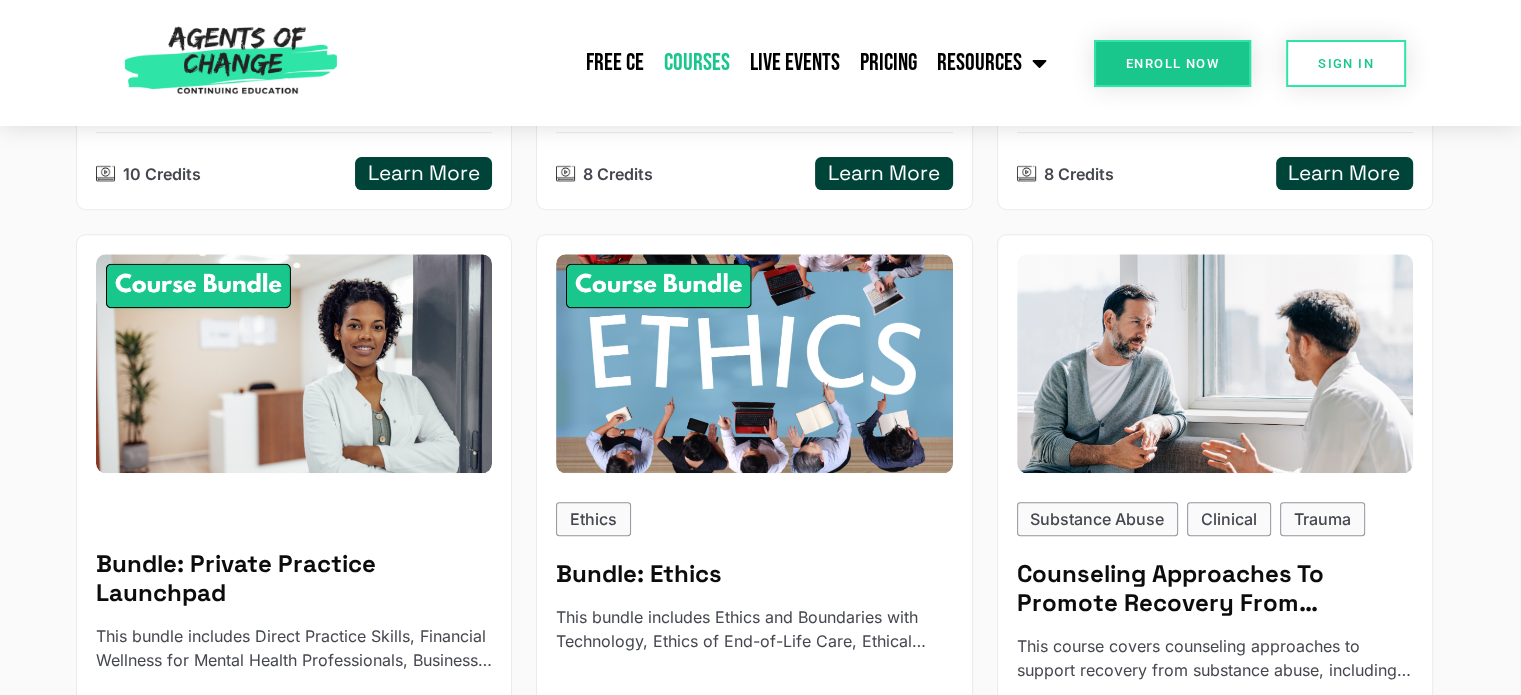 scroll, scrollTop: 852, scrollLeft: 0, axis: vertical 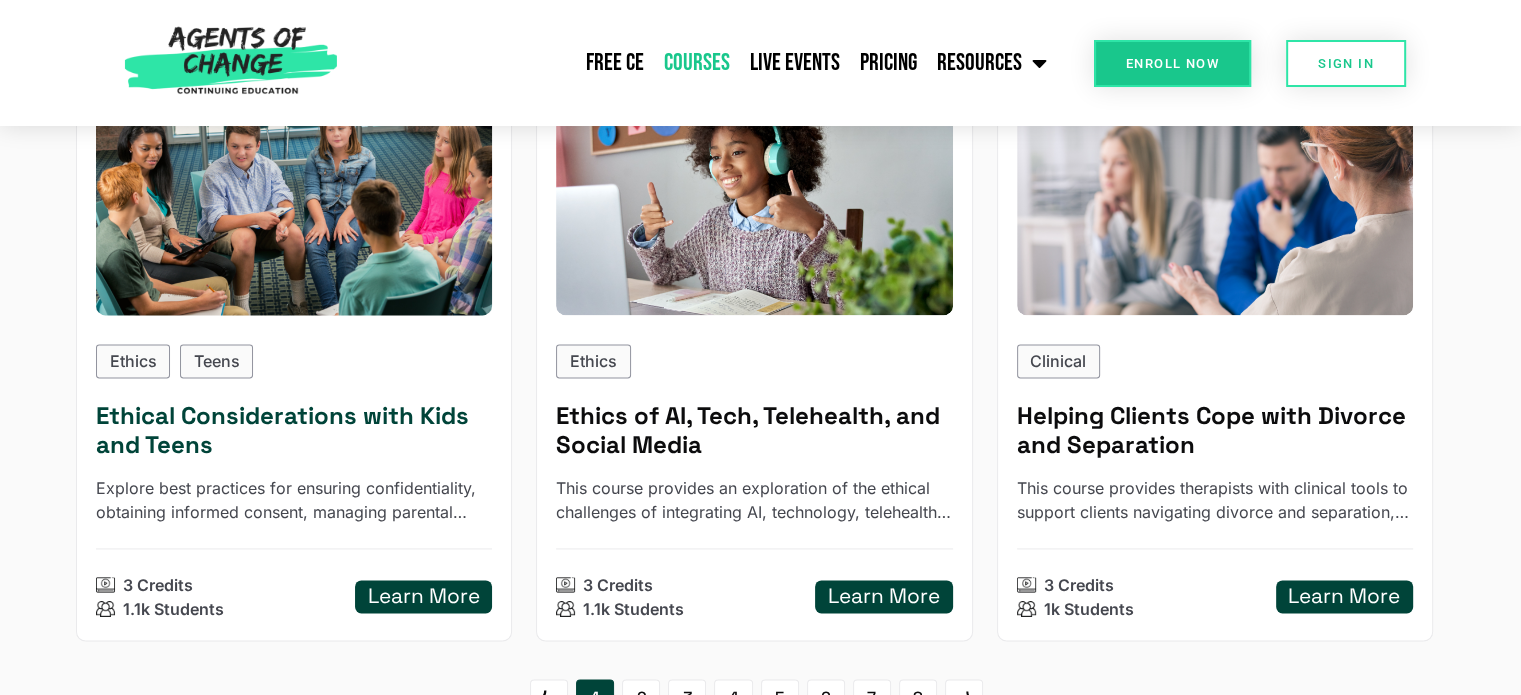 click on "Ethical Considerations with Kids and Teens" at bounding box center [294, 431] 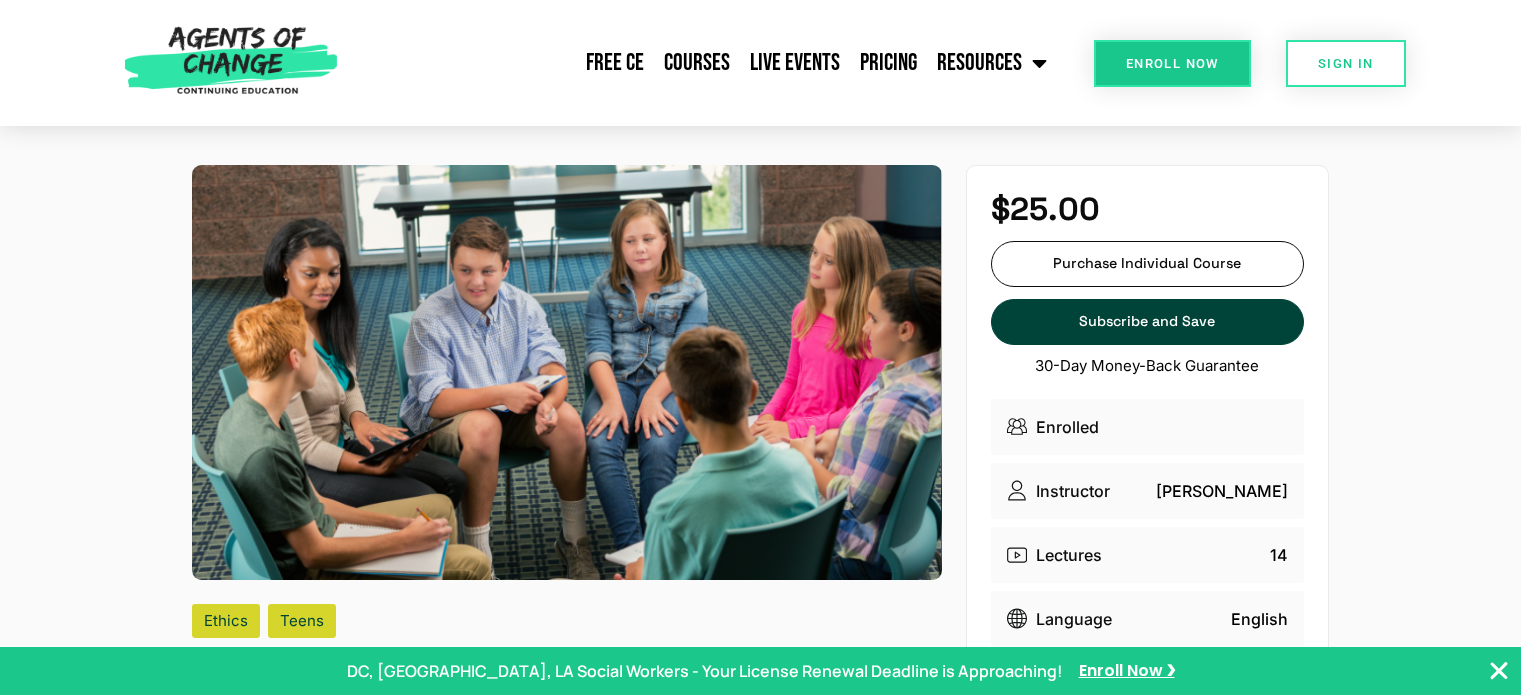 scroll, scrollTop: 0, scrollLeft: 0, axis: both 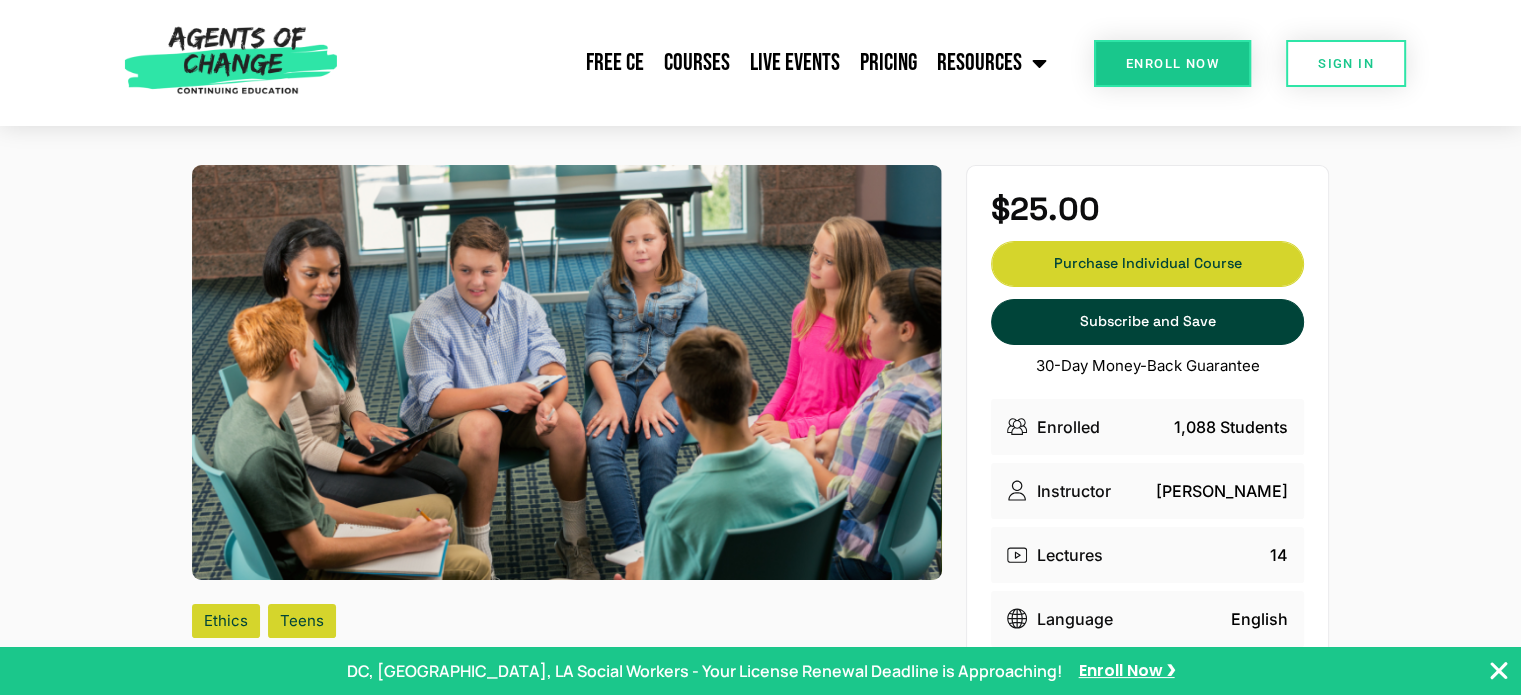 click on "Purchase Individual Course" at bounding box center [1147, 264] 